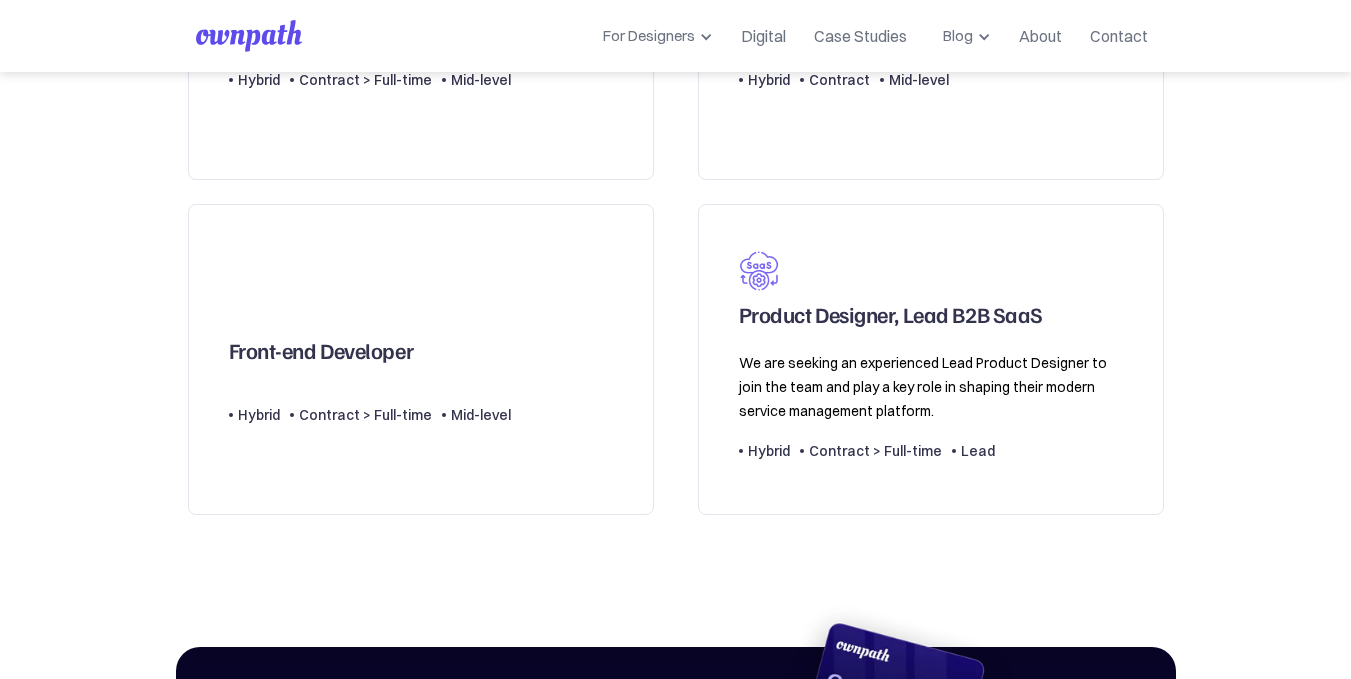 scroll, scrollTop: 731, scrollLeft: 0, axis: vertical 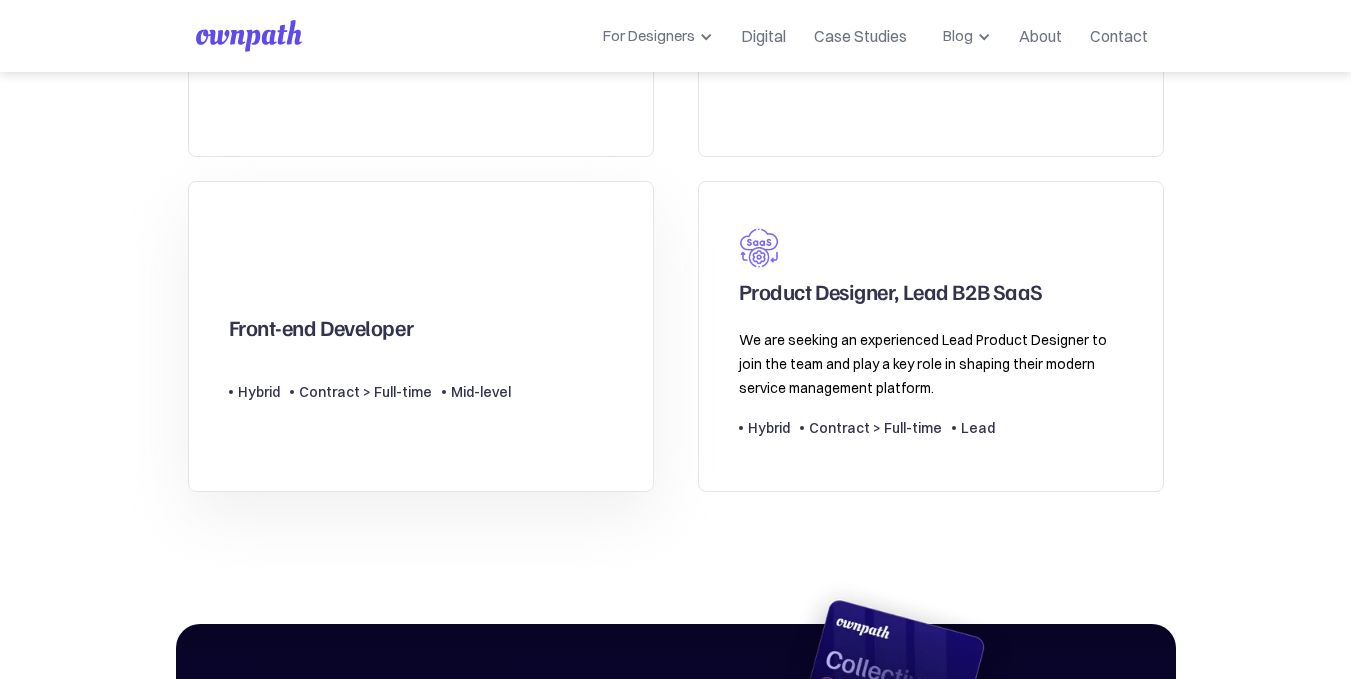 click on "Front-end Developer Type Level Hybrid Contract > Full-time Mid-level" at bounding box center [421, 336] 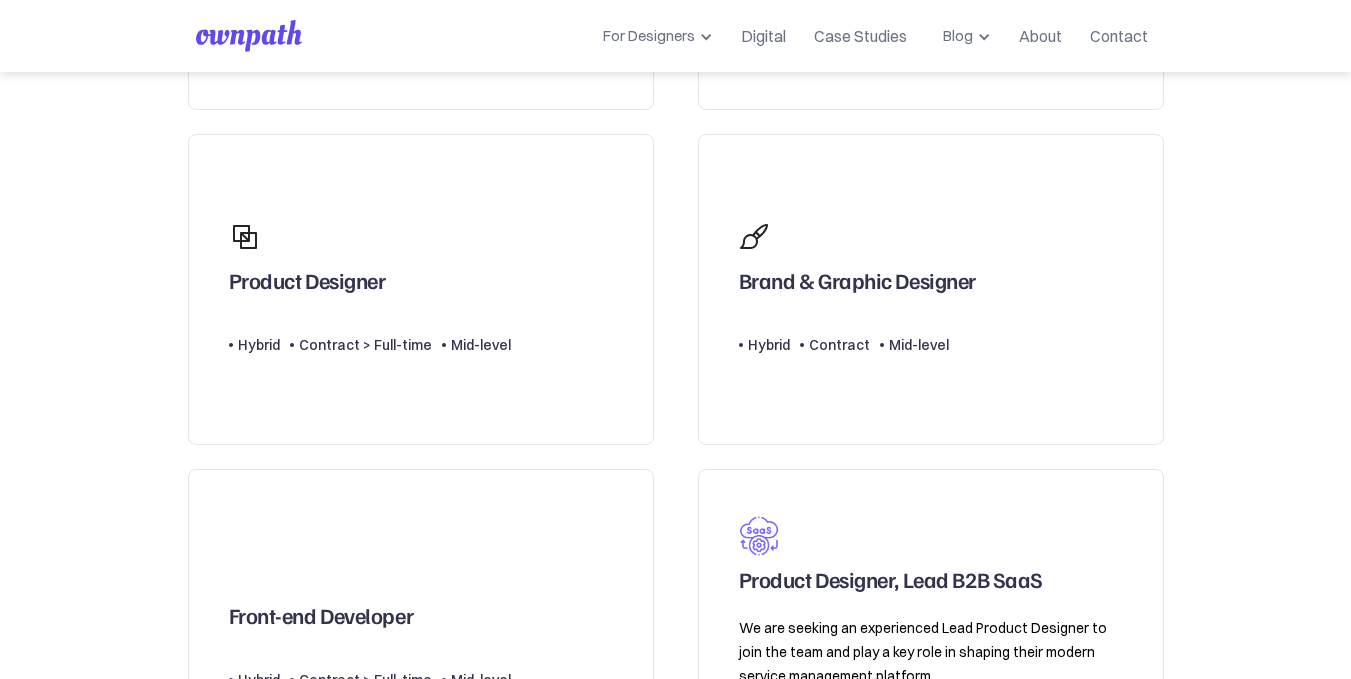 scroll, scrollTop: 933, scrollLeft: 0, axis: vertical 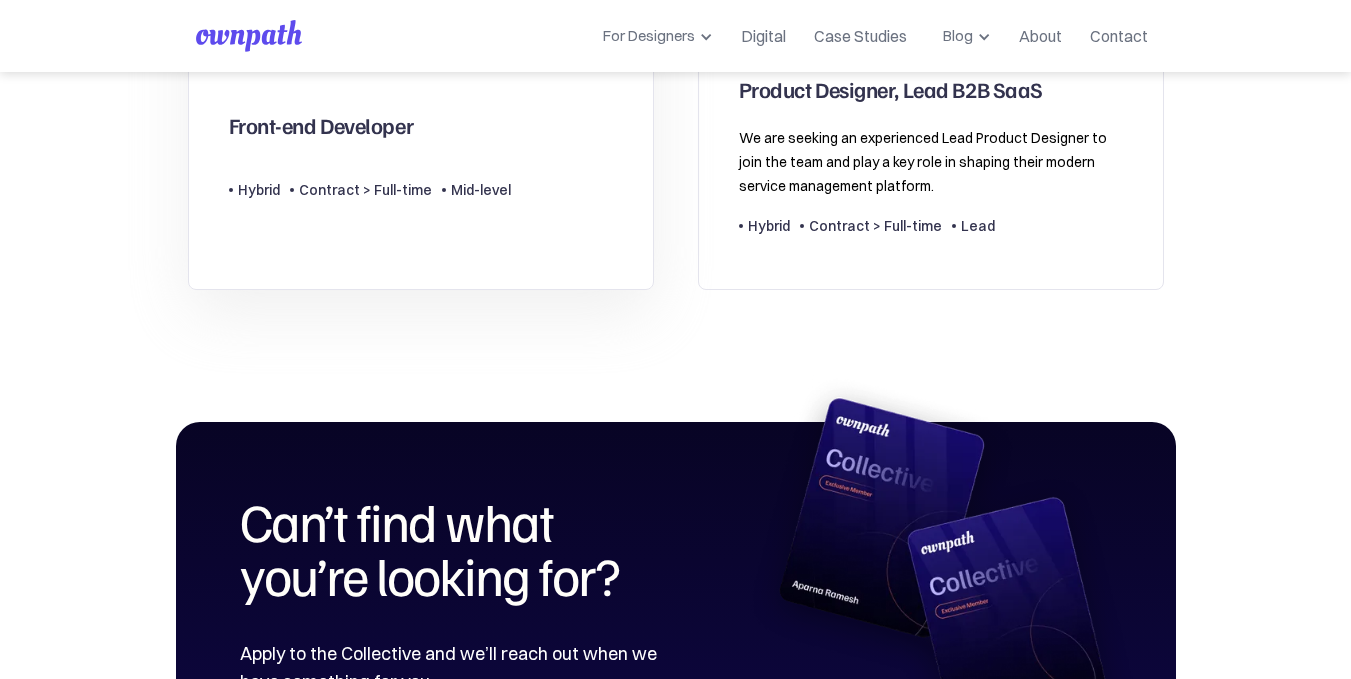 click on "Contract > Full-time" at bounding box center (365, 190) 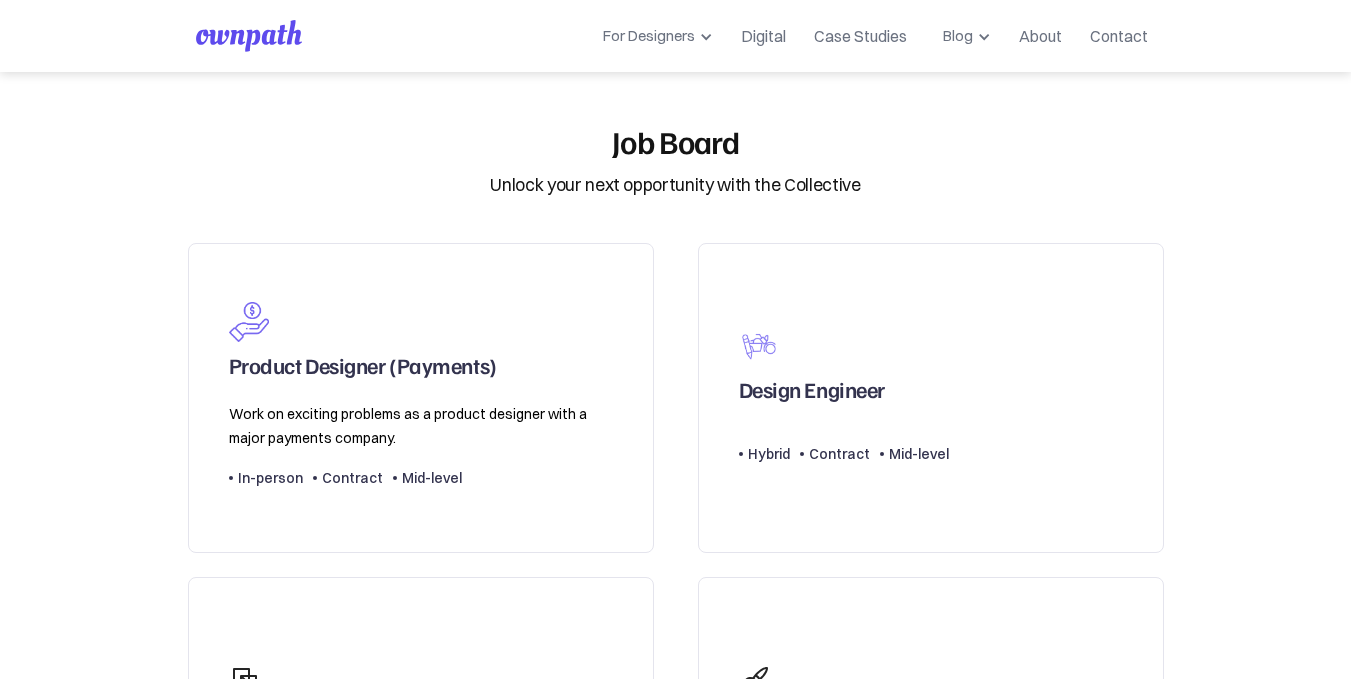 scroll, scrollTop: 124, scrollLeft: 0, axis: vertical 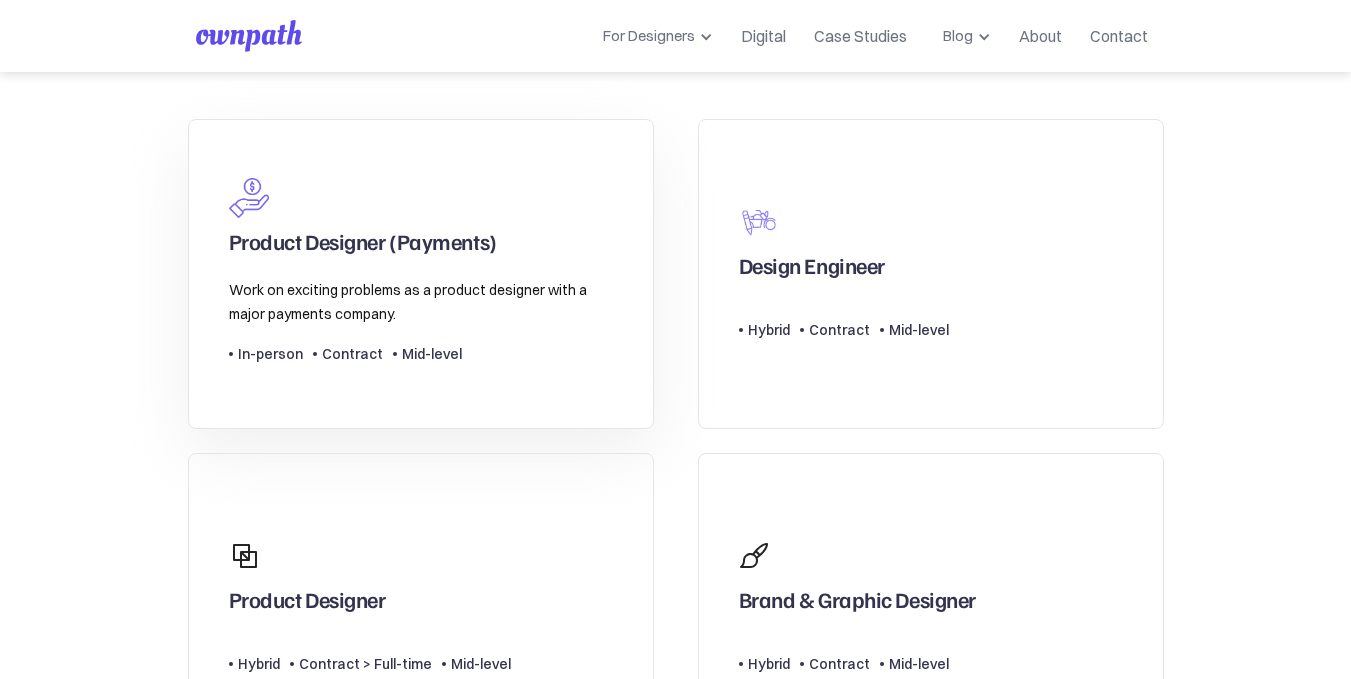 click on "Product Designer (Payments)" at bounding box center (363, 246) 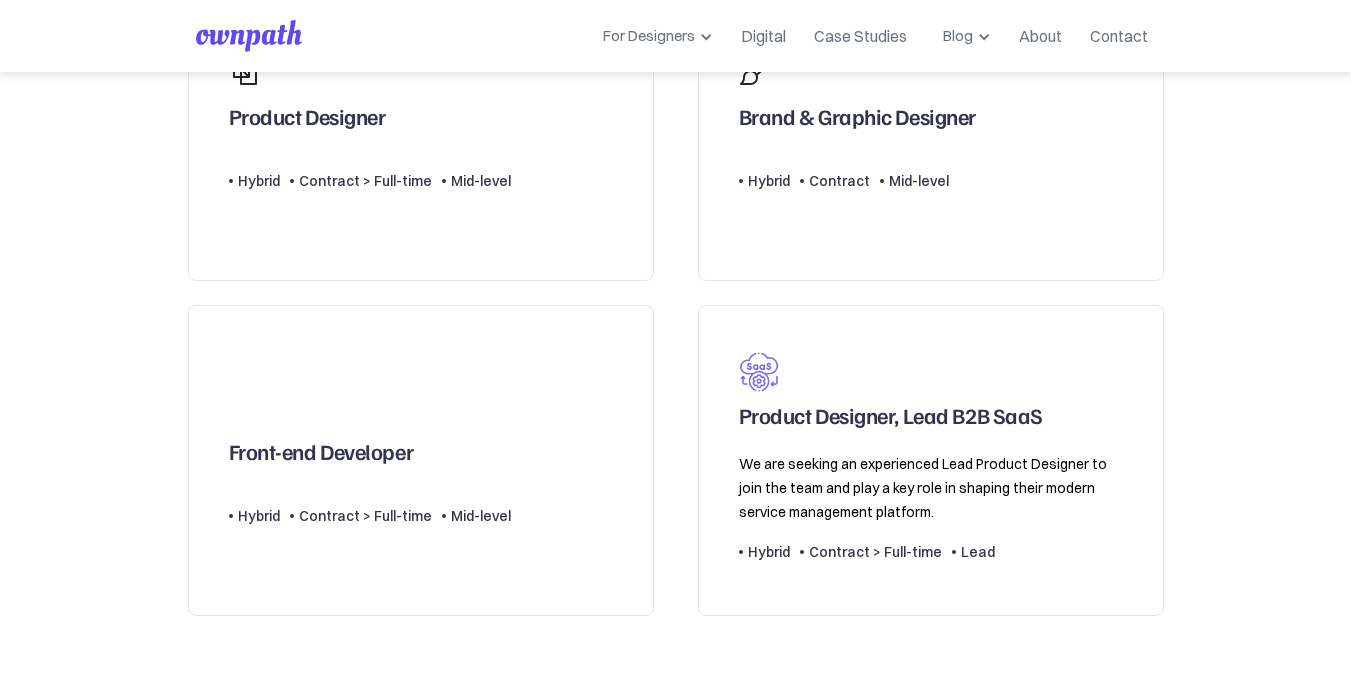 scroll, scrollTop: 661, scrollLeft: 0, axis: vertical 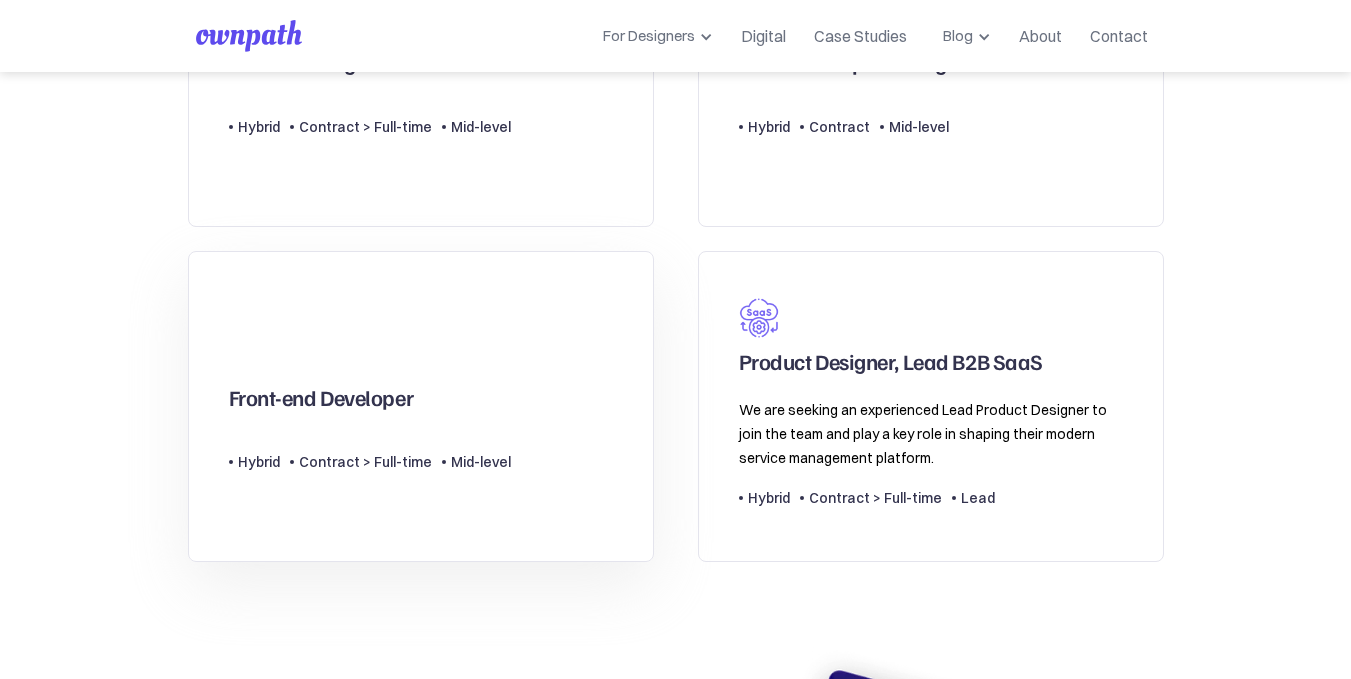 click on "Front-end Developer" at bounding box center (370, 372) 